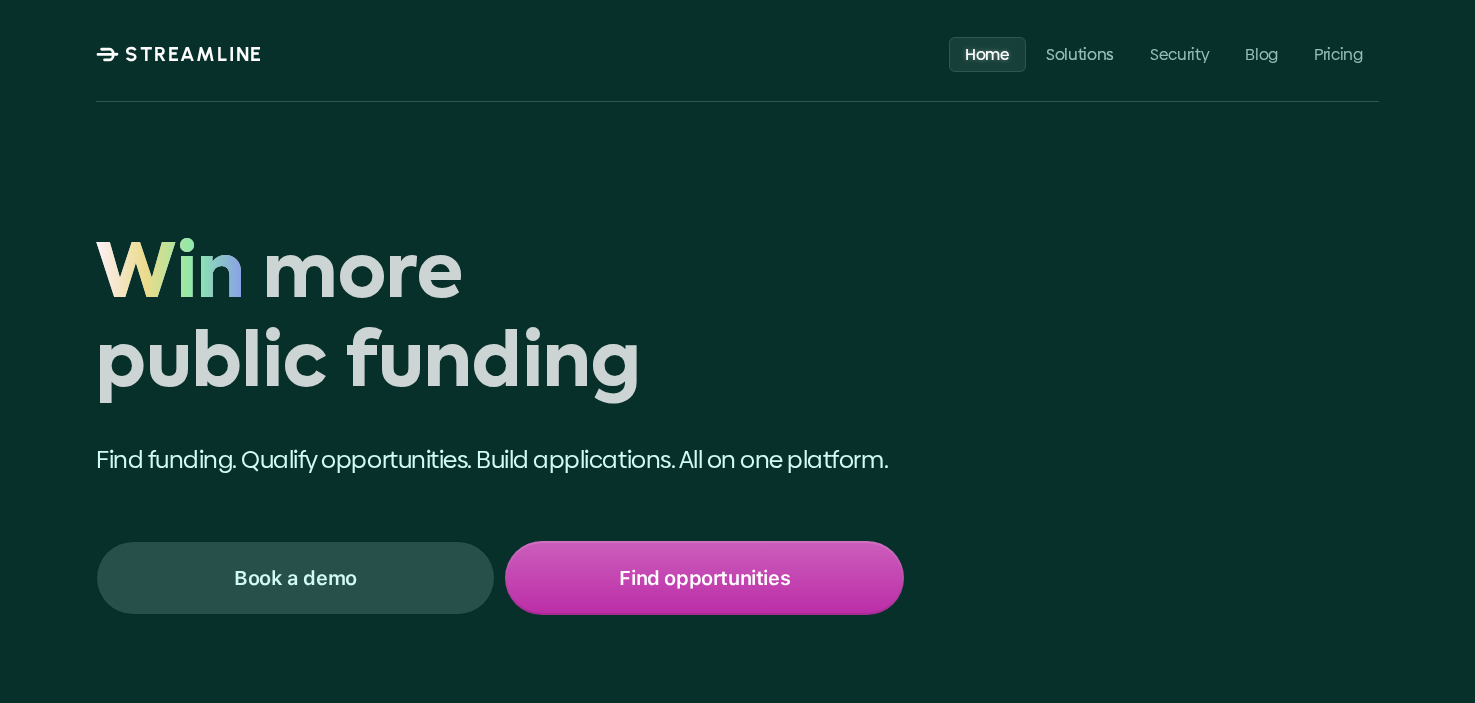 scroll, scrollTop: 0, scrollLeft: 0, axis: both 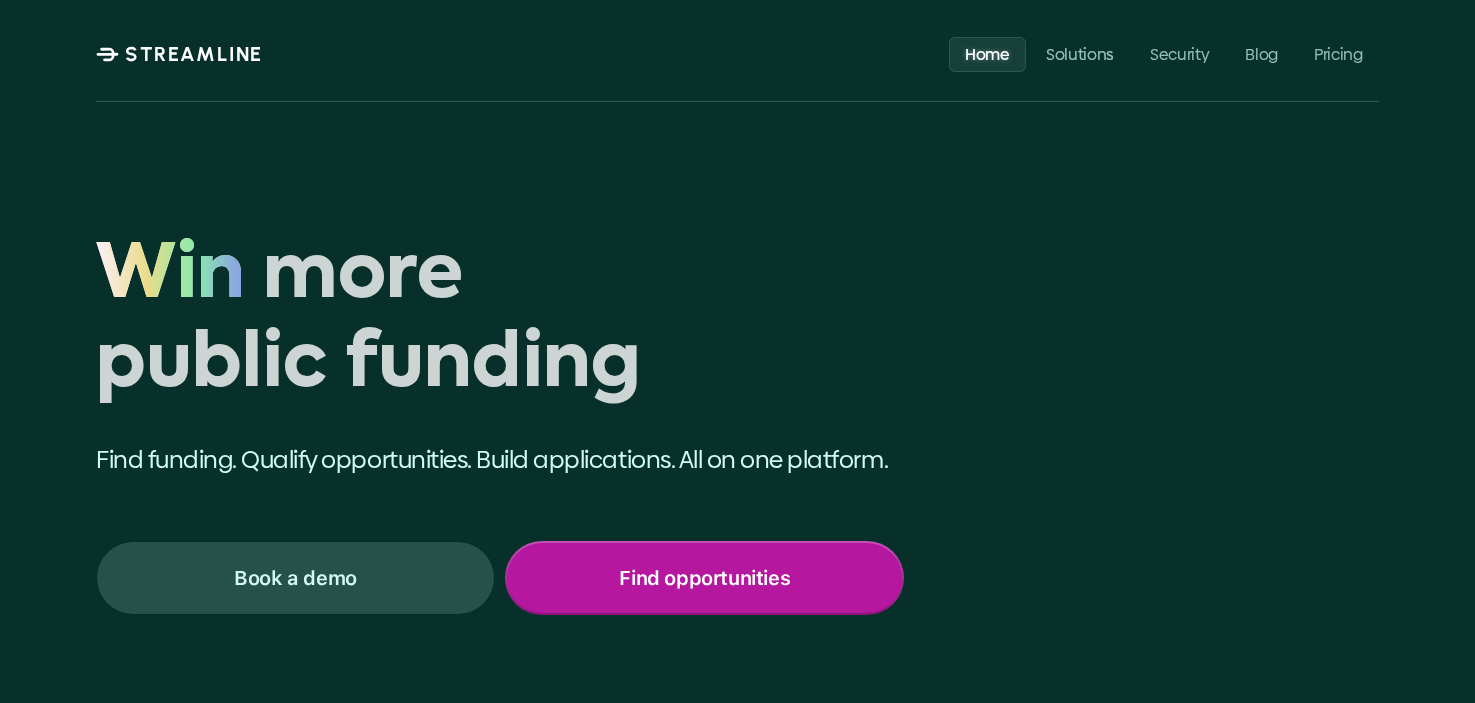 click on "Find opportunities" at bounding box center (704, 578) 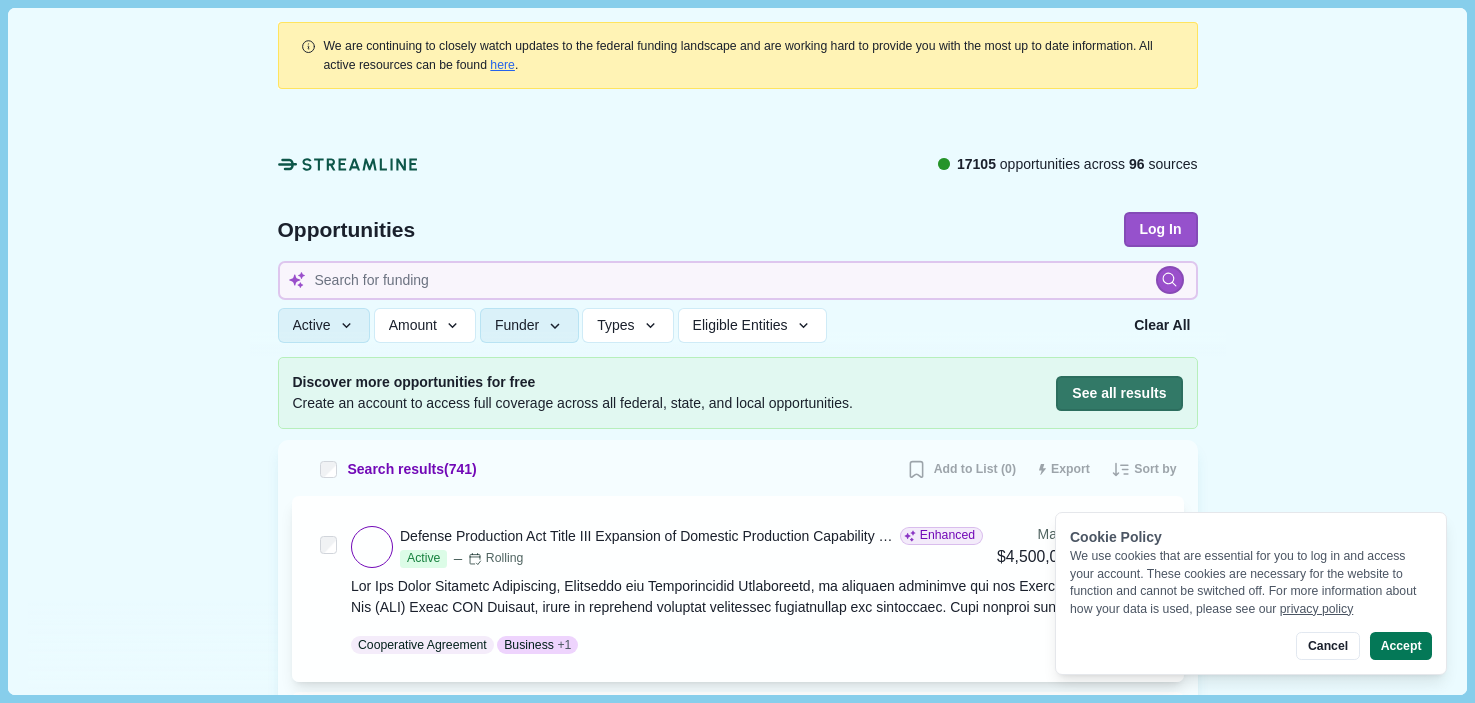 scroll, scrollTop: 0, scrollLeft: 0, axis: both 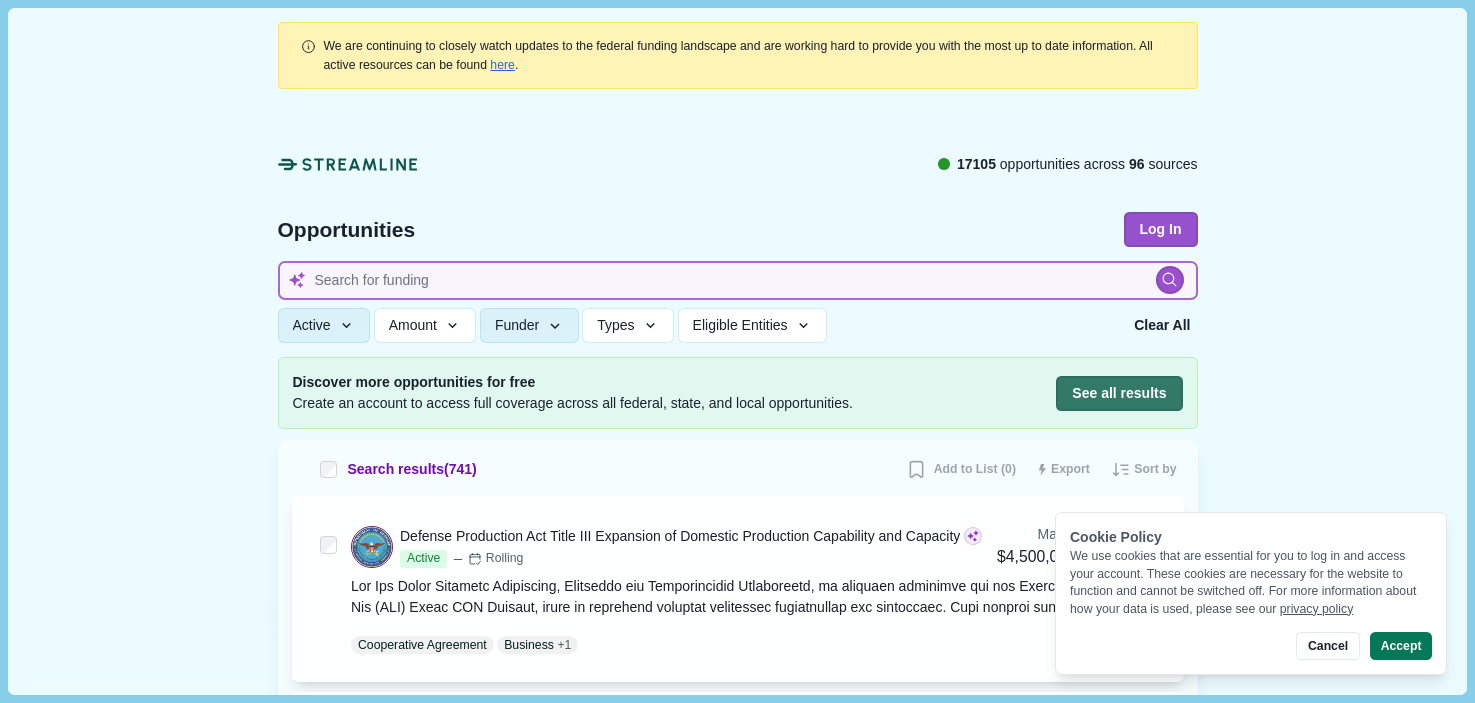 click at bounding box center (738, 280) 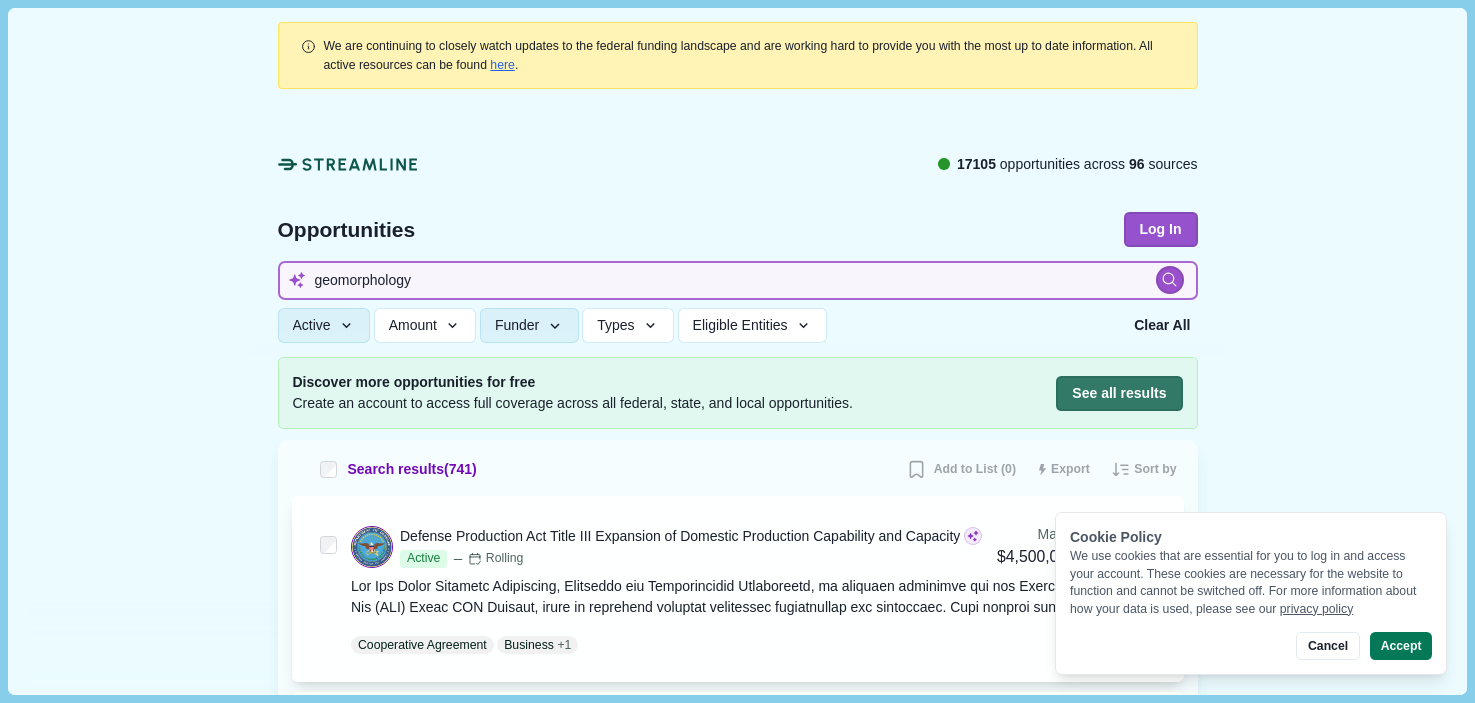 type on "geomorphology" 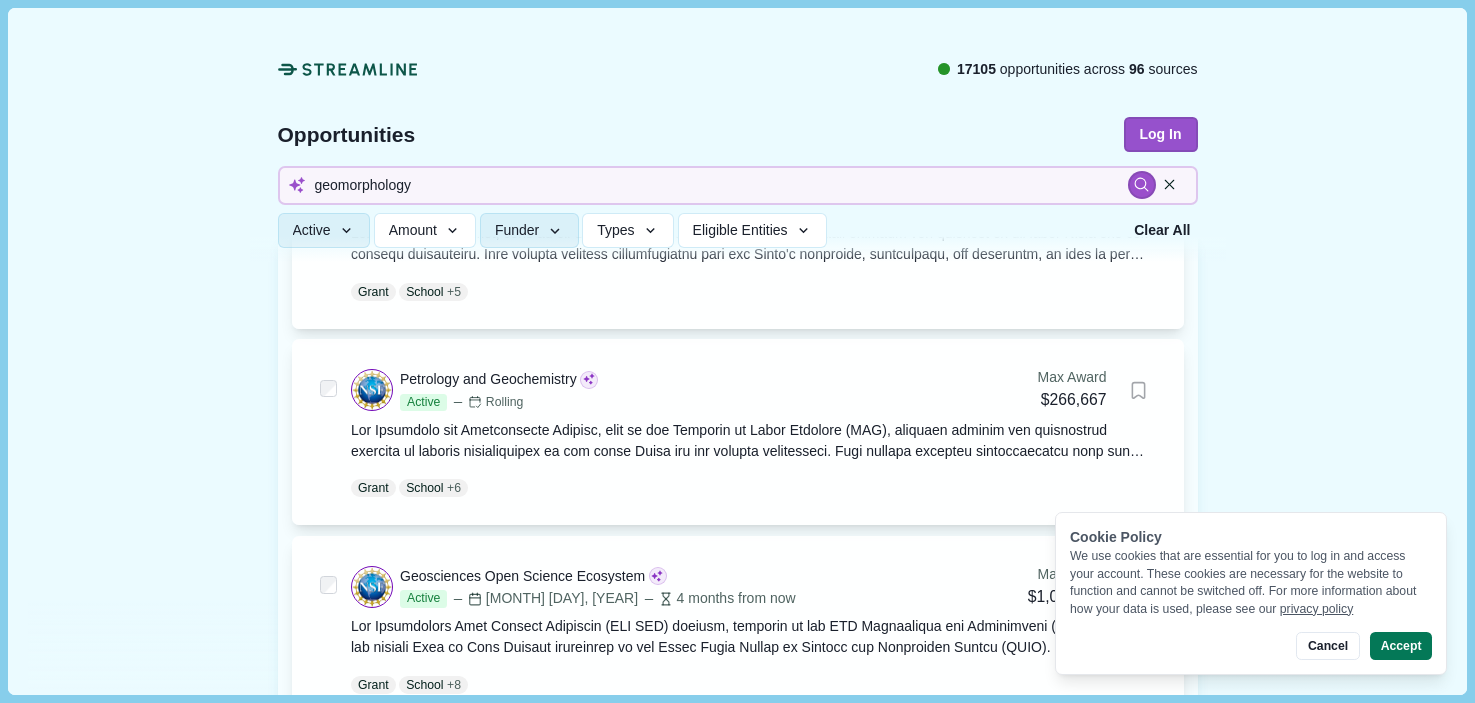 scroll, scrollTop: 0, scrollLeft: 0, axis: both 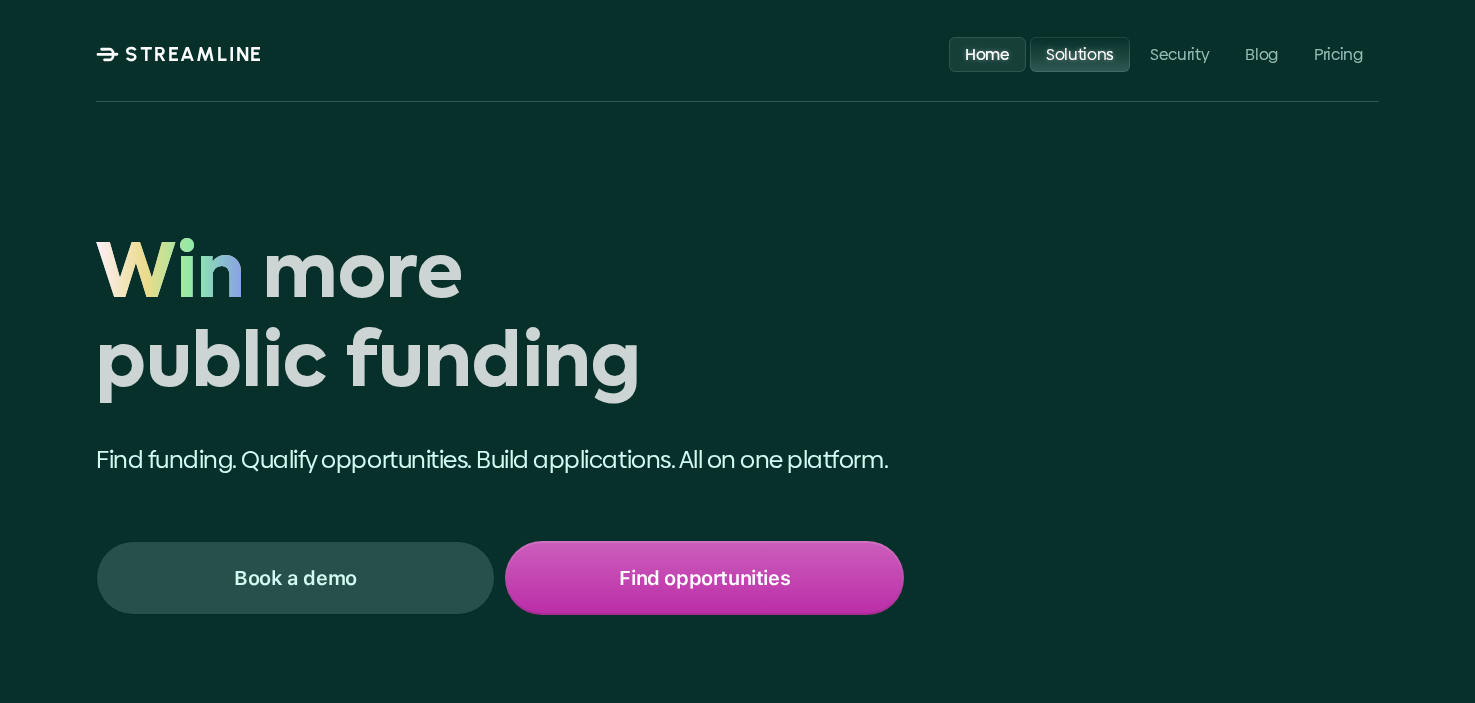 click on "Solutions" at bounding box center (1080, 53) 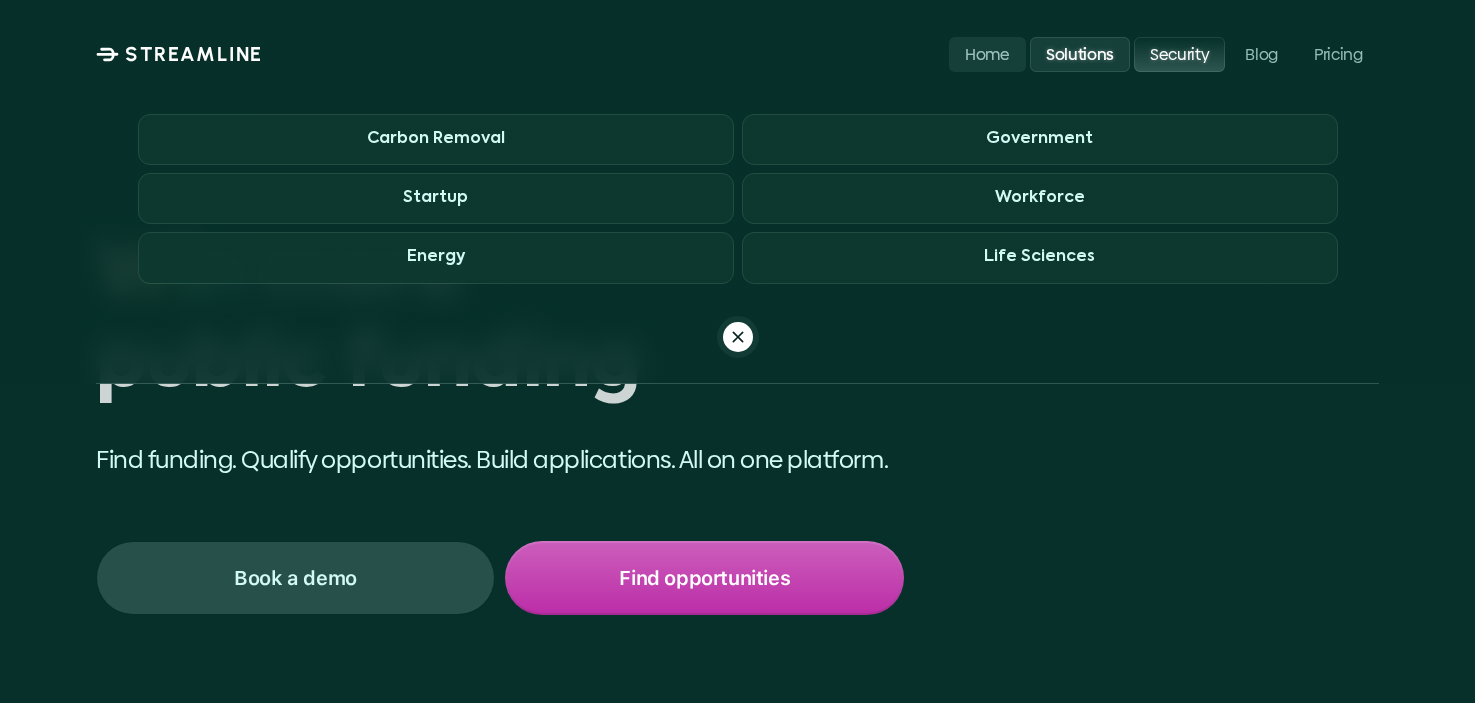 click on "Security" at bounding box center (1179, 53) 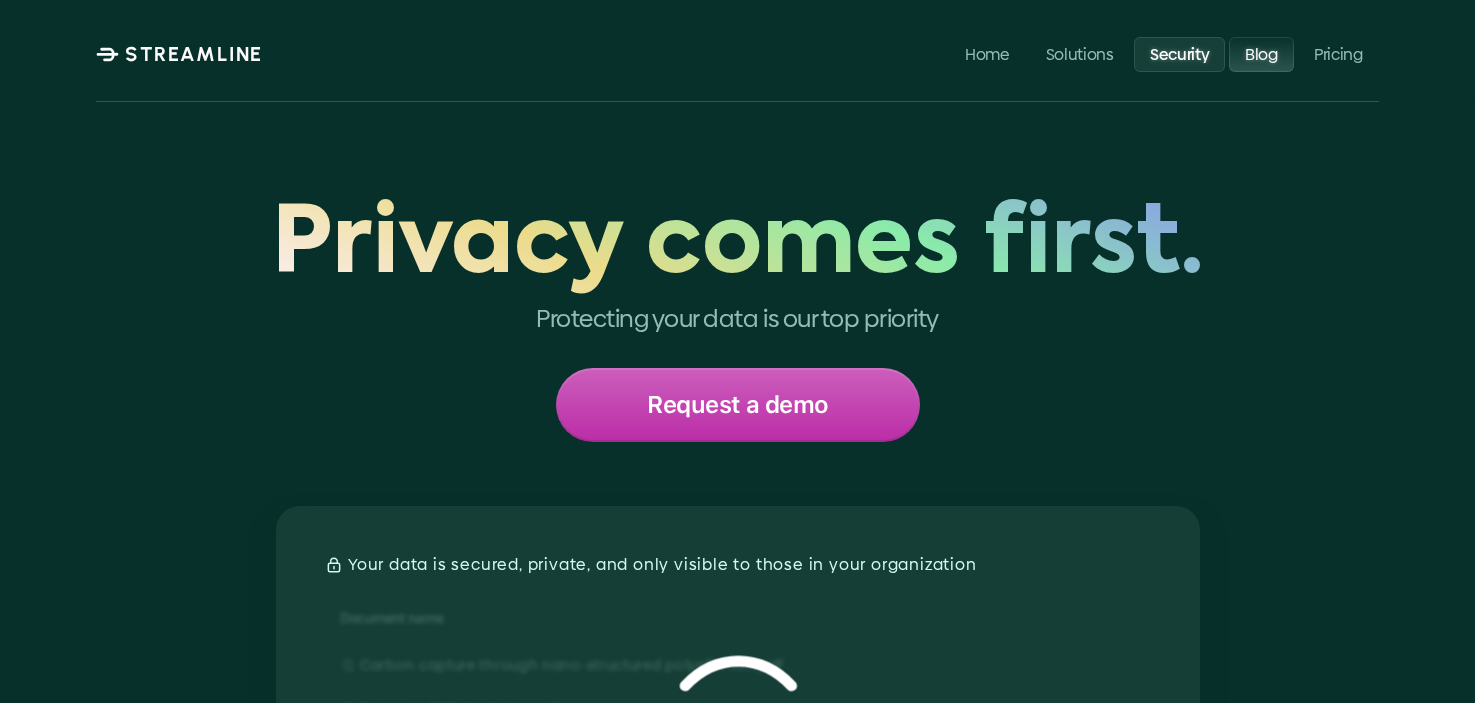 click on "Blog" at bounding box center (1262, 53) 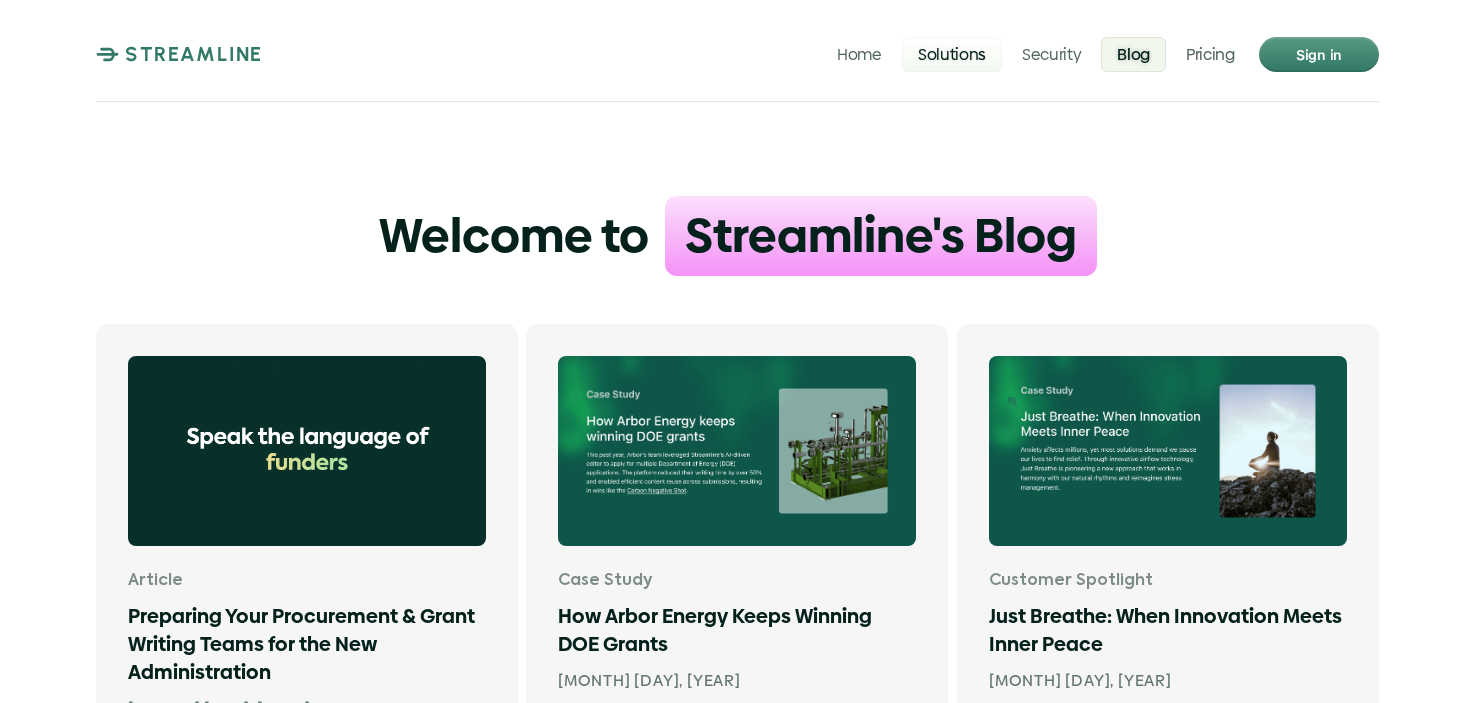 click on "Solutions" at bounding box center [952, 53] 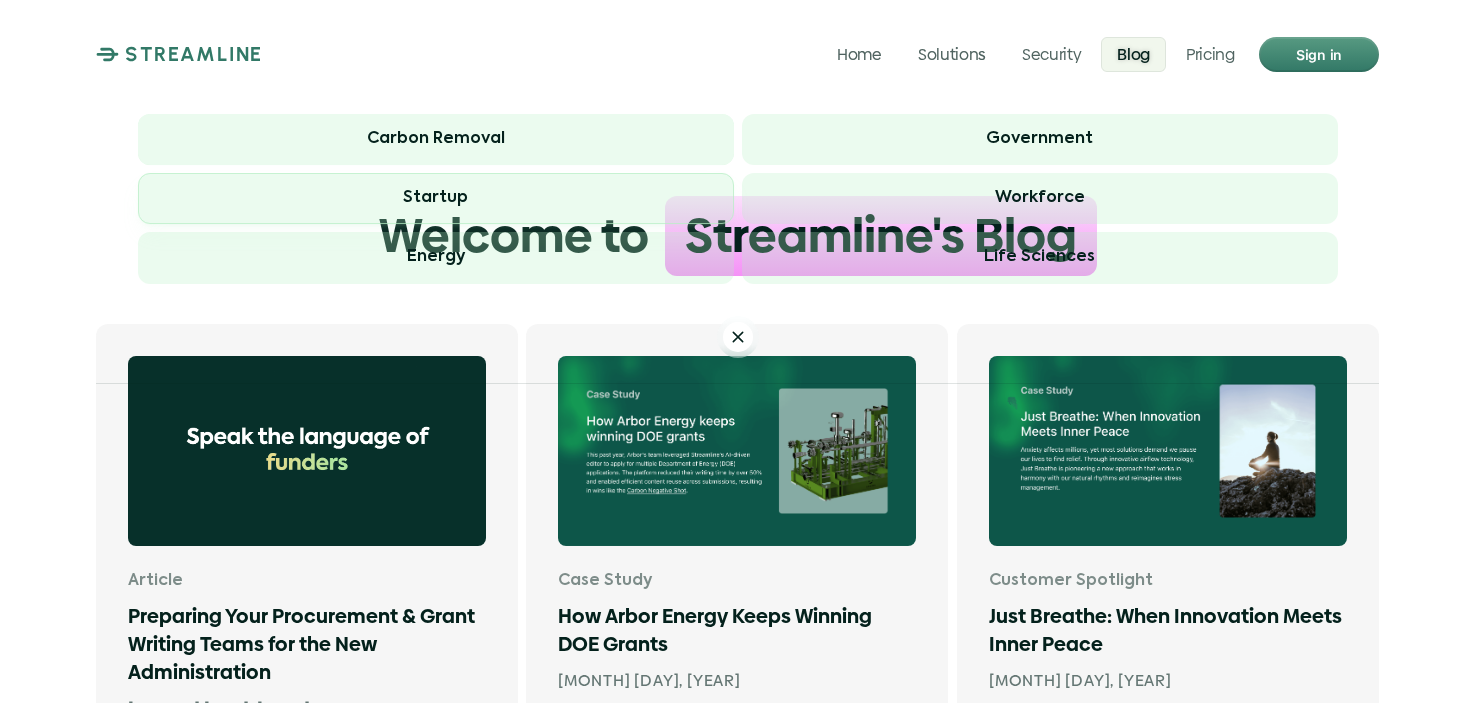click on "Startup" at bounding box center [436, 198] 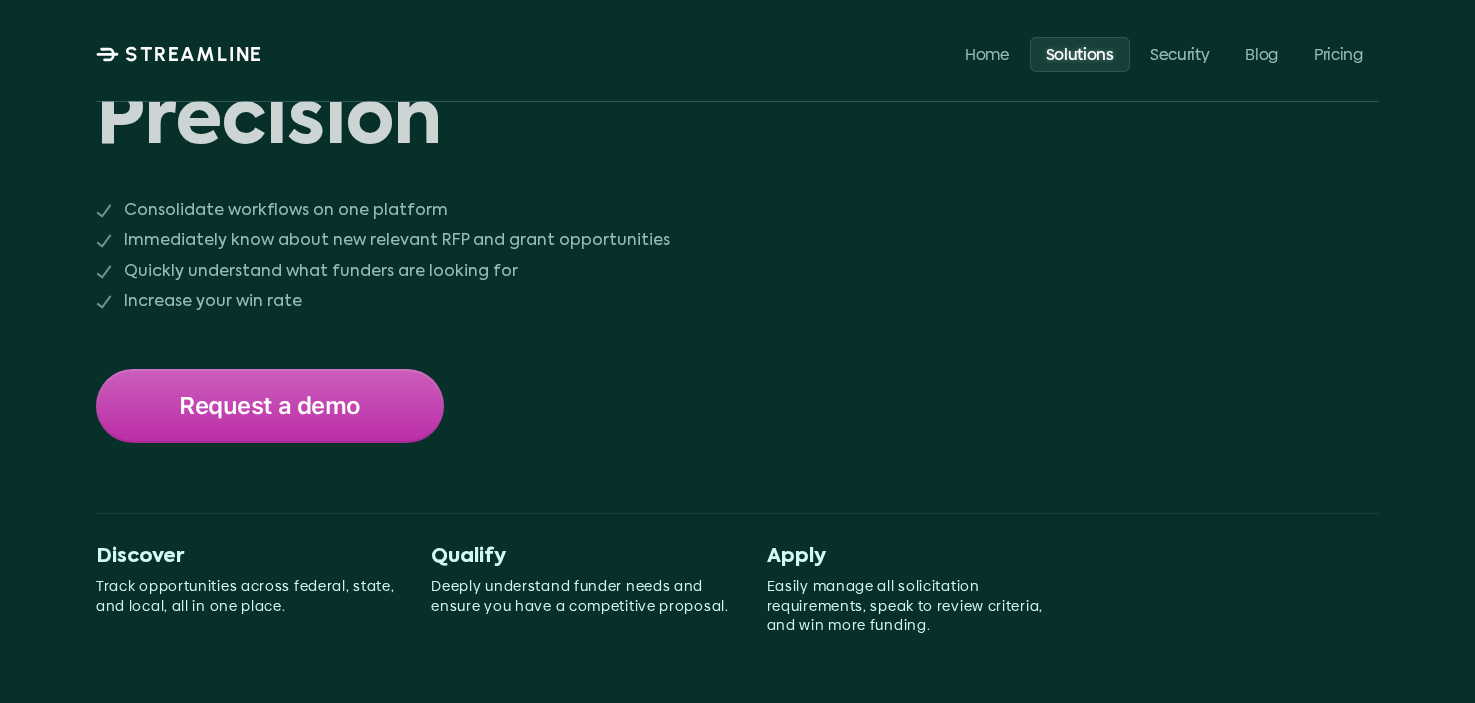 scroll, scrollTop: 353, scrollLeft: 0, axis: vertical 